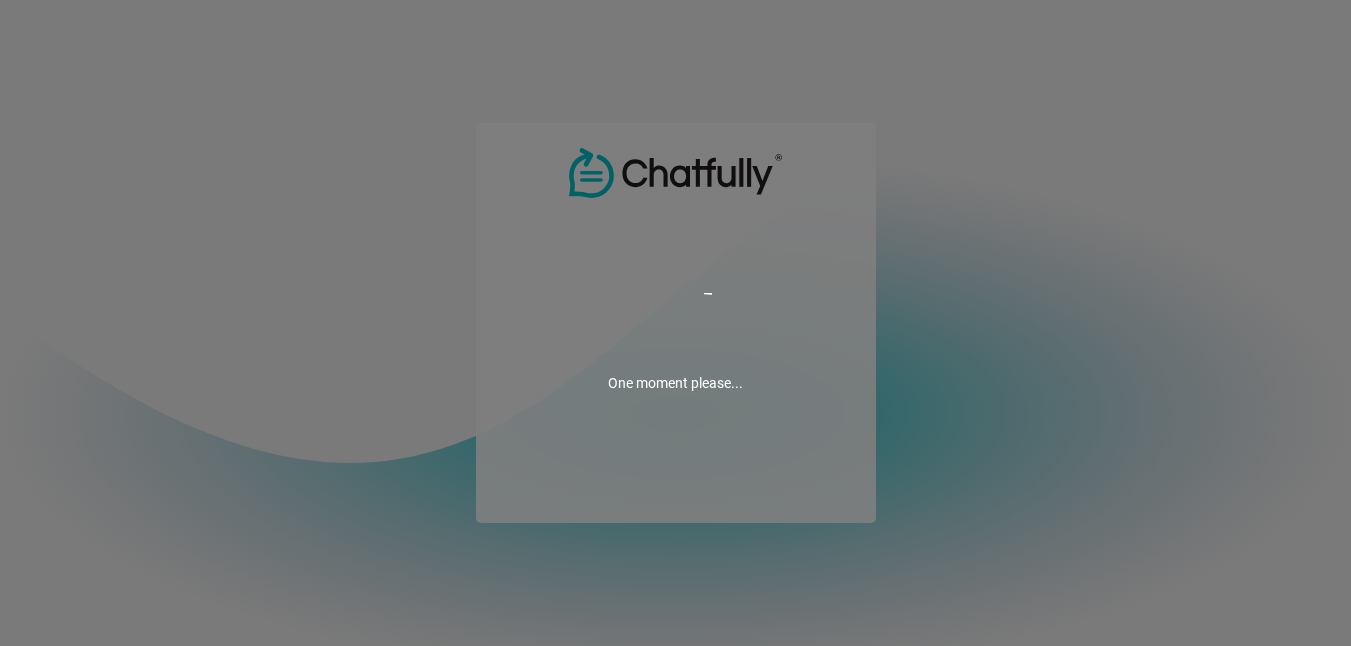 scroll, scrollTop: 0, scrollLeft: 0, axis: both 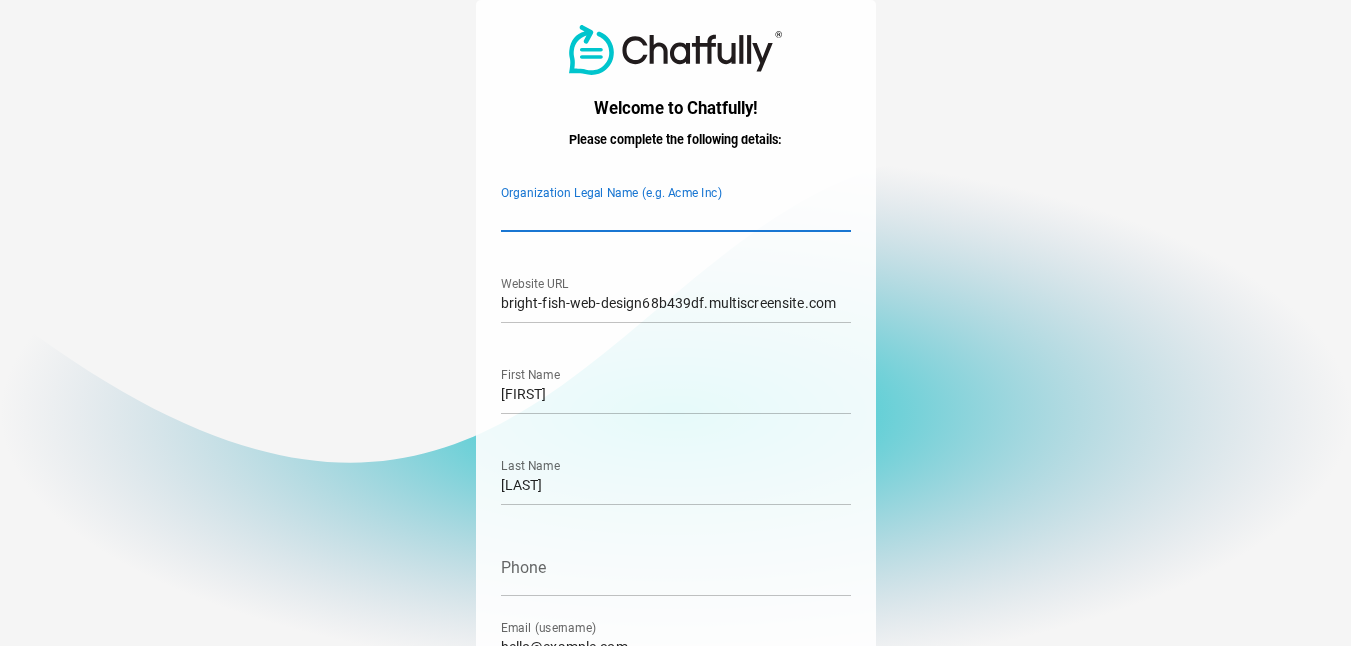 click on "Organization Legal Name (e.g. Acme Inc)" at bounding box center (676, 204) 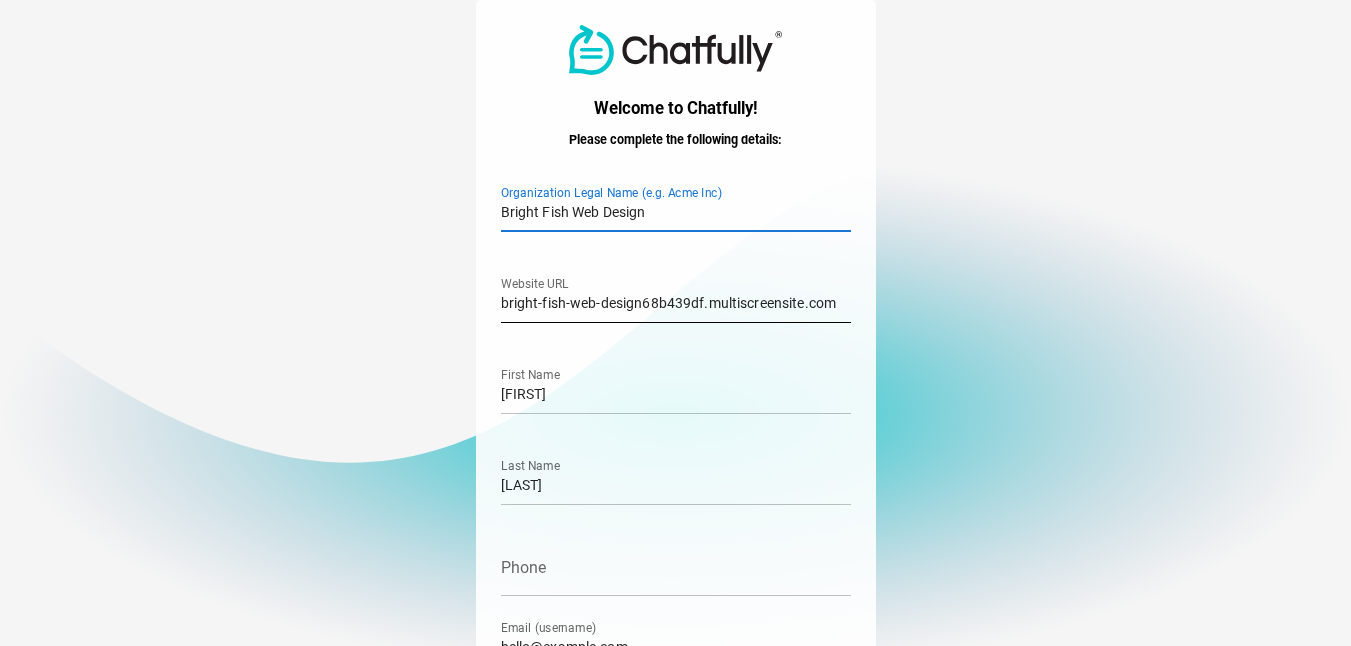 type on "Bright Fish Web Design" 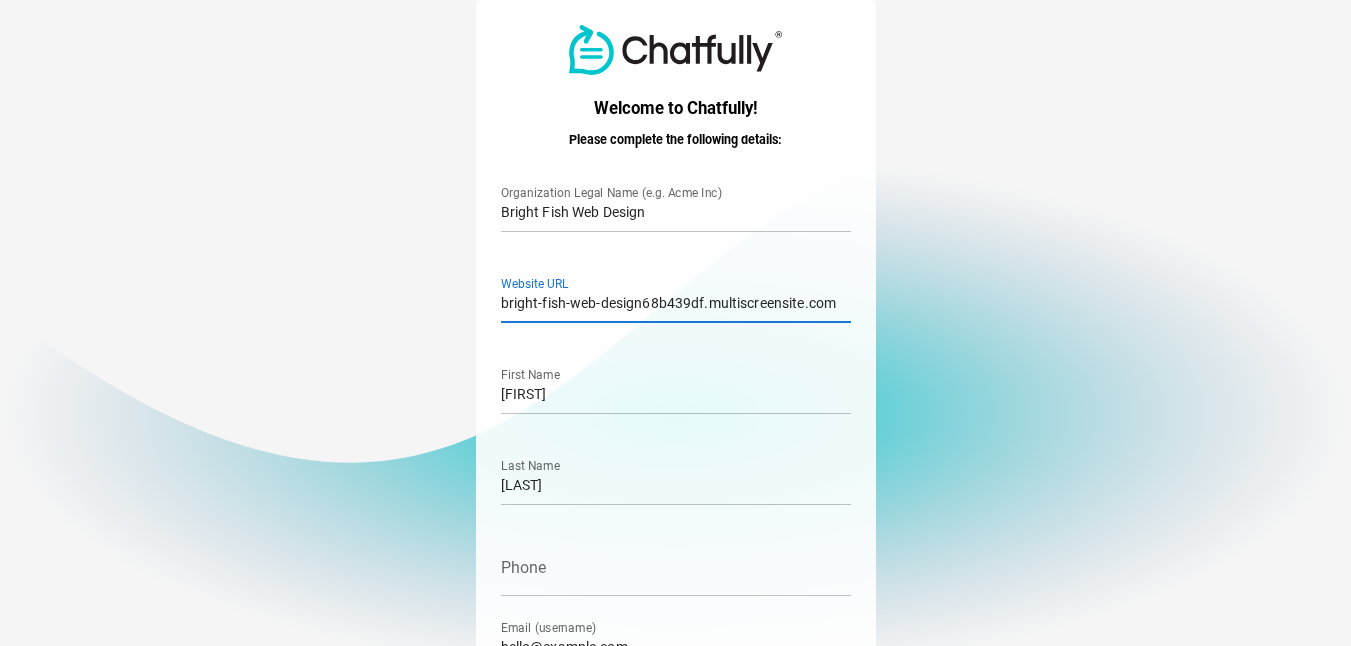click on "bright-fish-web-design68b439df.multiscreensite.com" at bounding box center (676, 295) 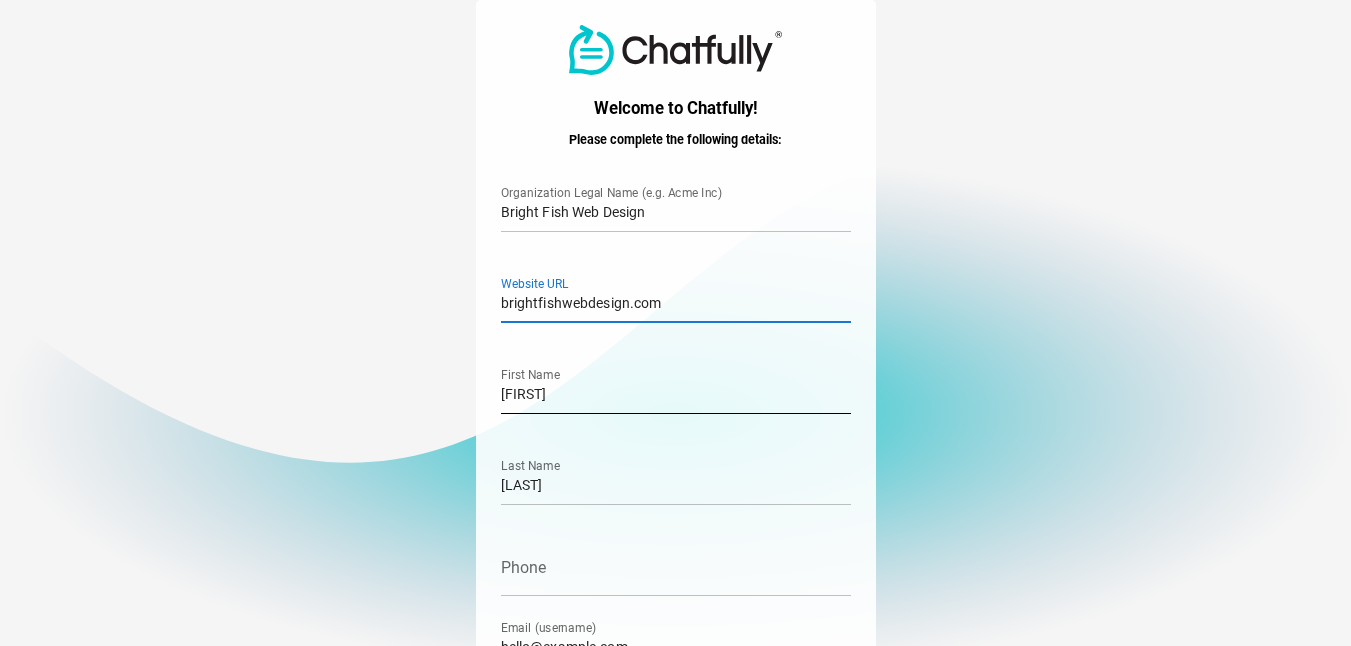 type on "brightfishwebdesign.com" 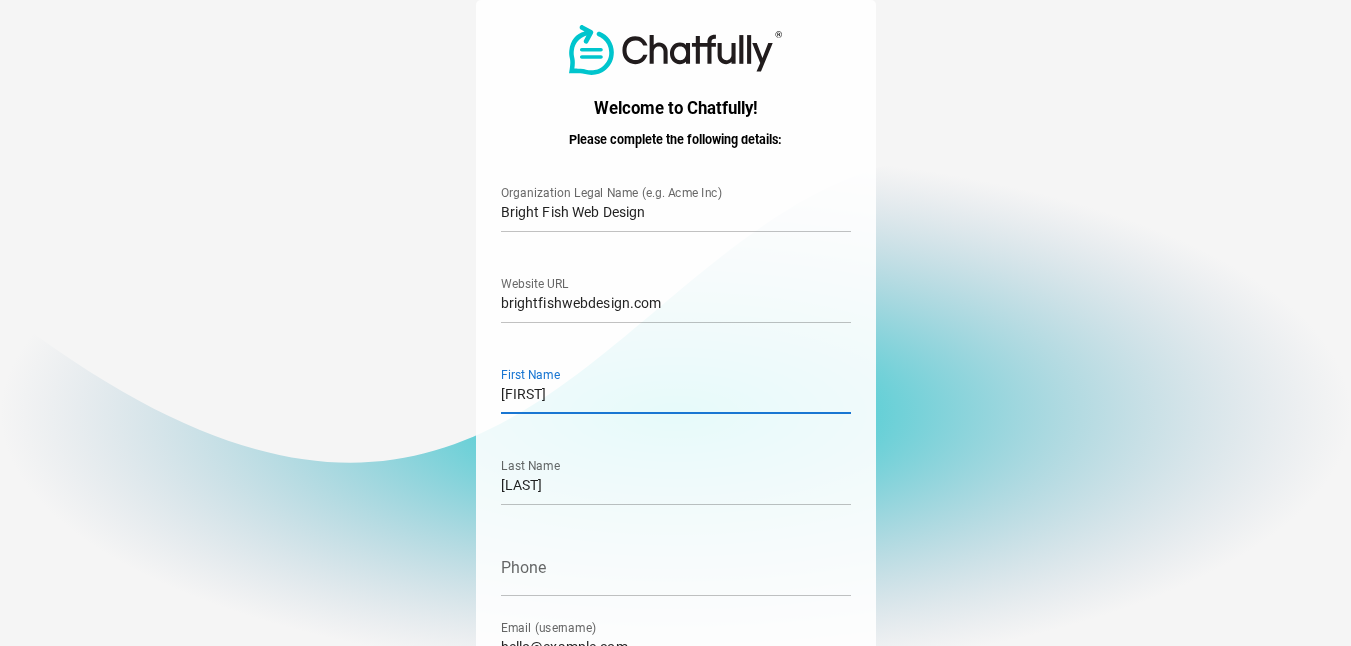 click on "[FIRST]" at bounding box center [676, 386] 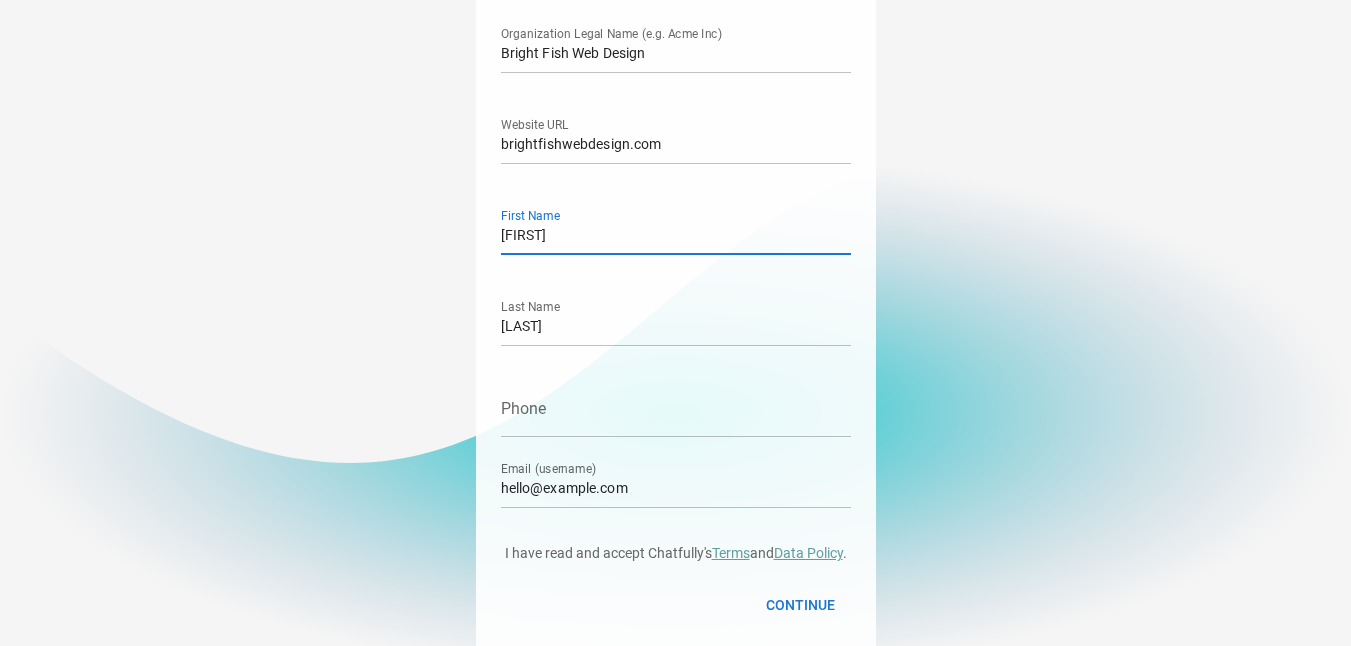 scroll, scrollTop: 169, scrollLeft: 0, axis: vertical 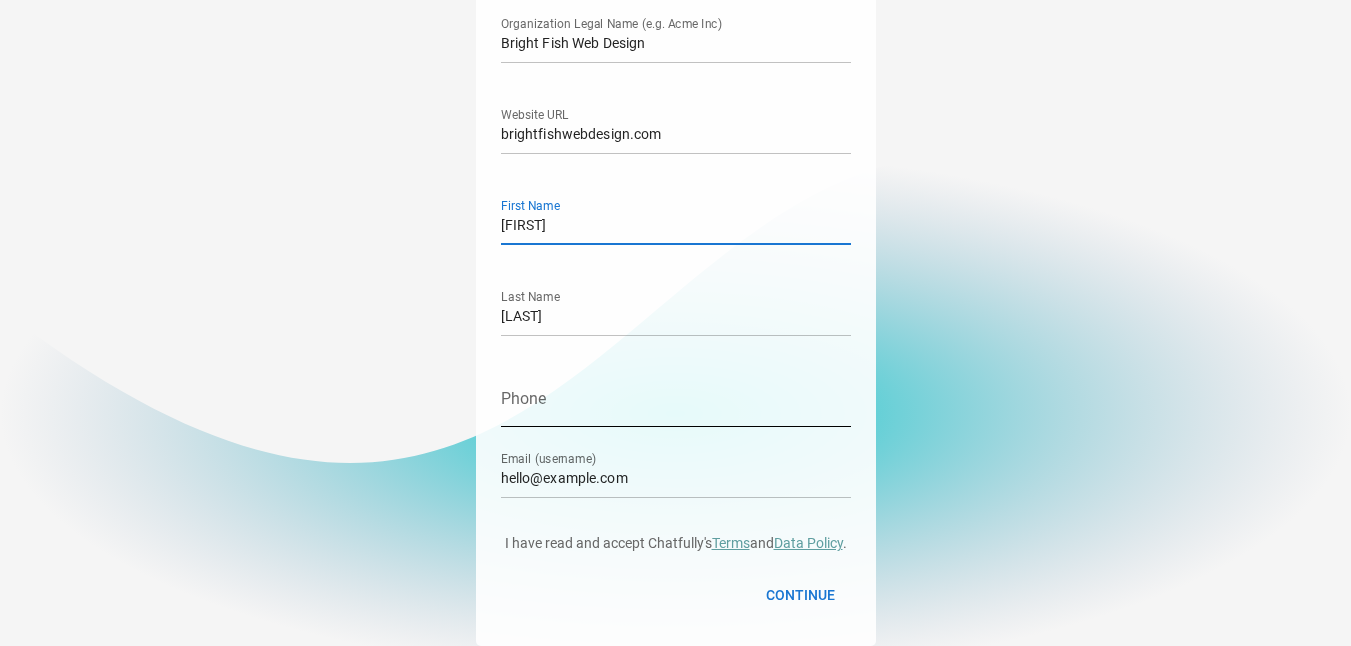 click on "Phone" at bounding box center (676, 399) 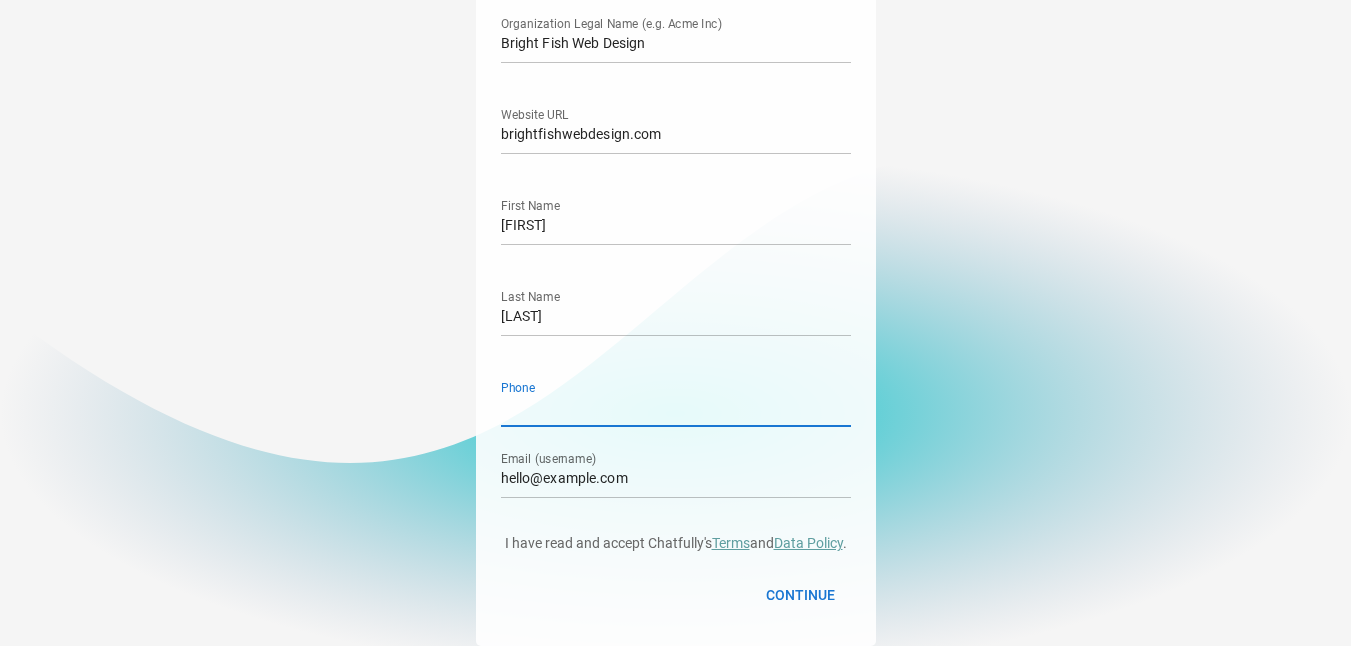 type on "[PHONE]" 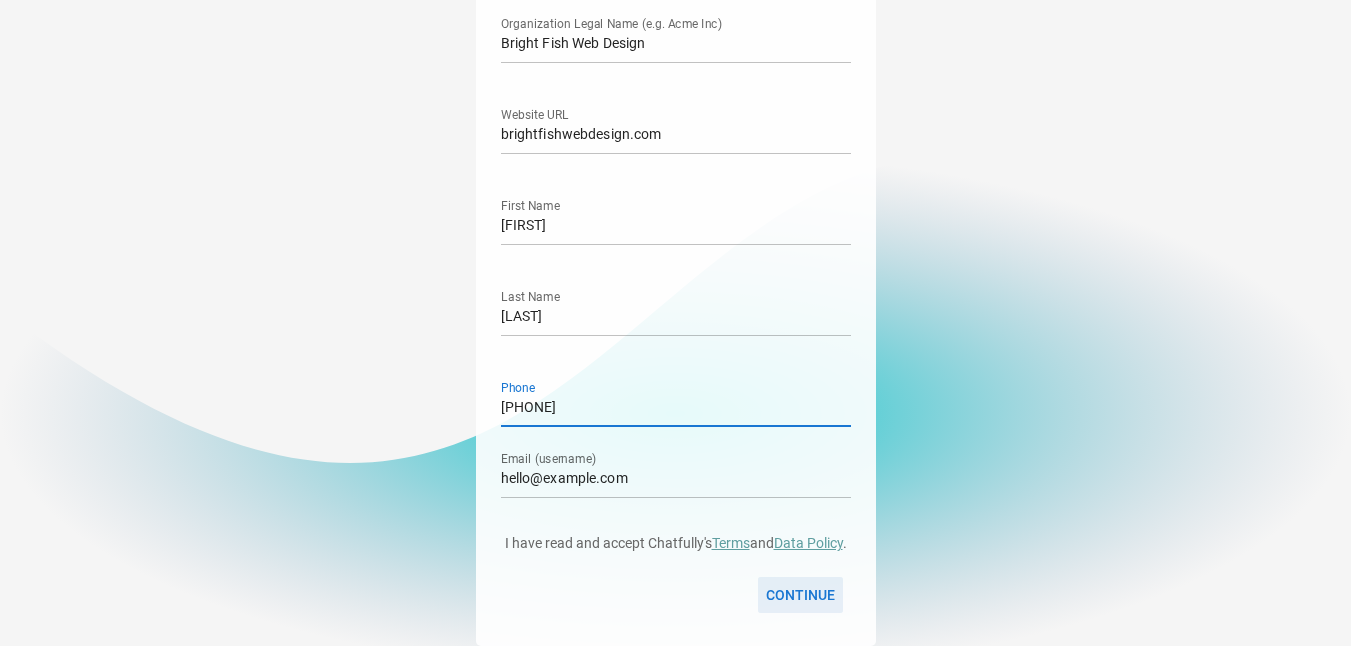 click on "Continue" at bounding box center (800, 595) 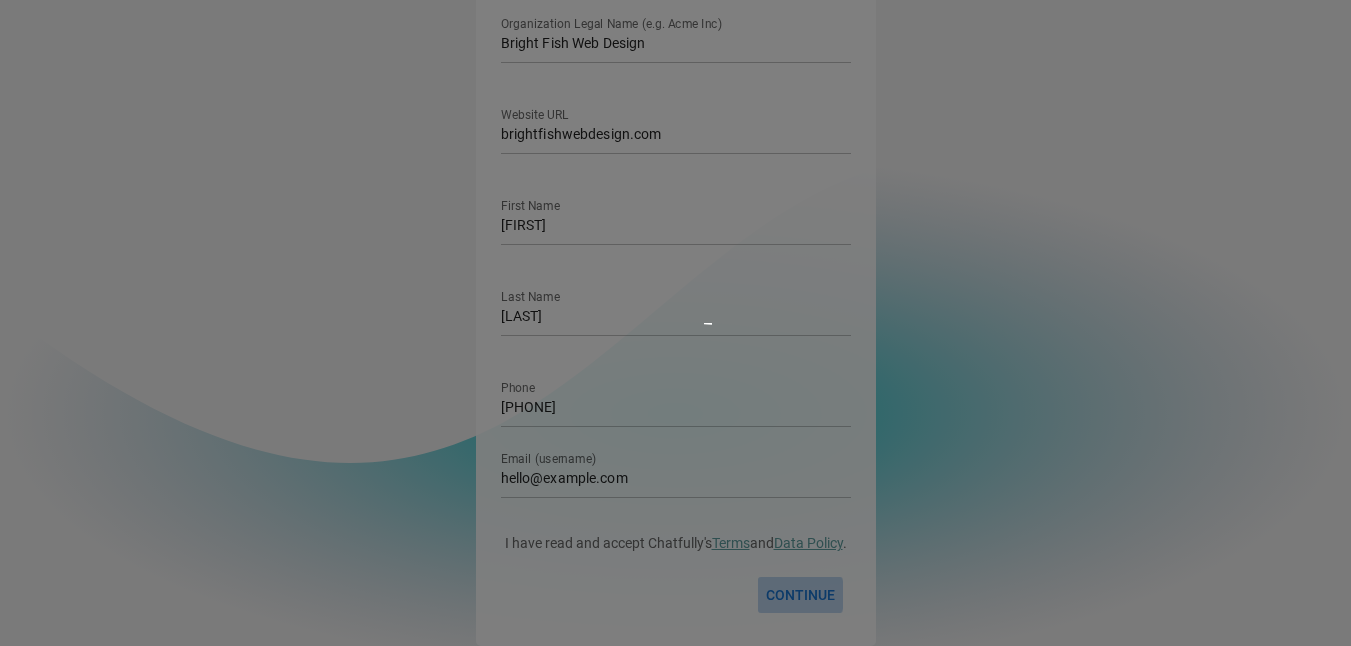 scroll, scrollTop: 0, scrollLeft: 0, axis: both 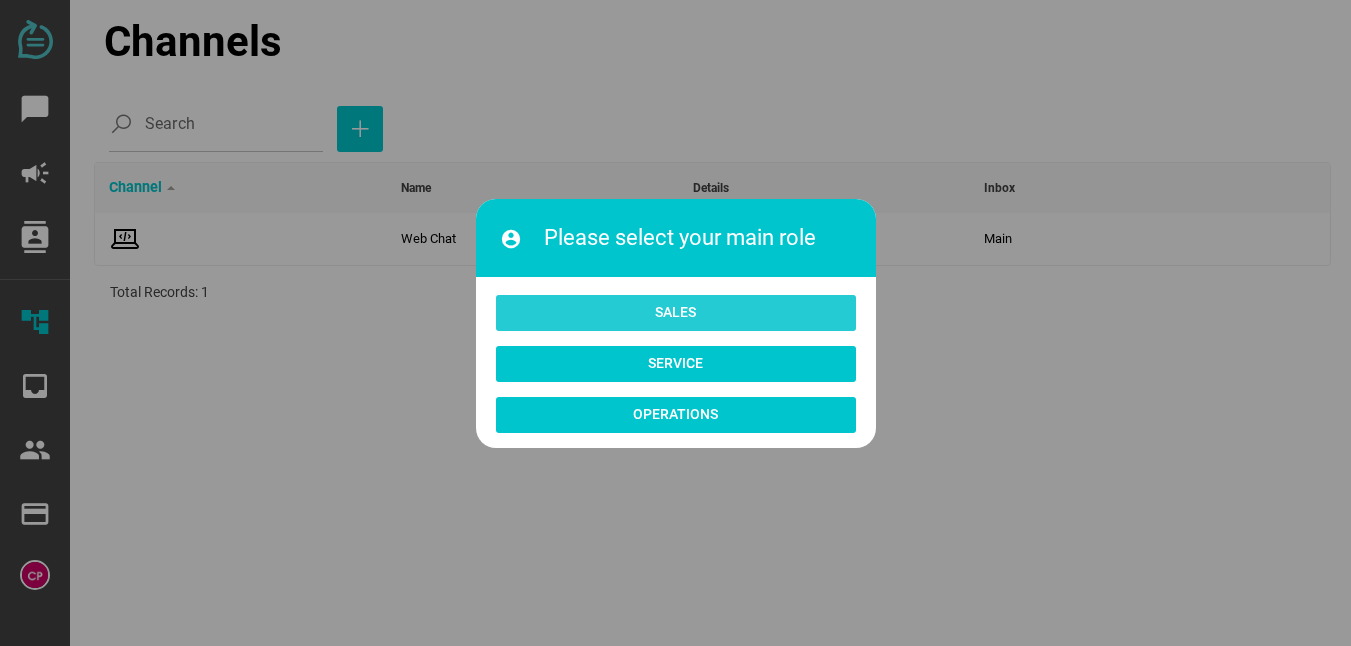 click on "Sales" at bounding box center [676, 313] 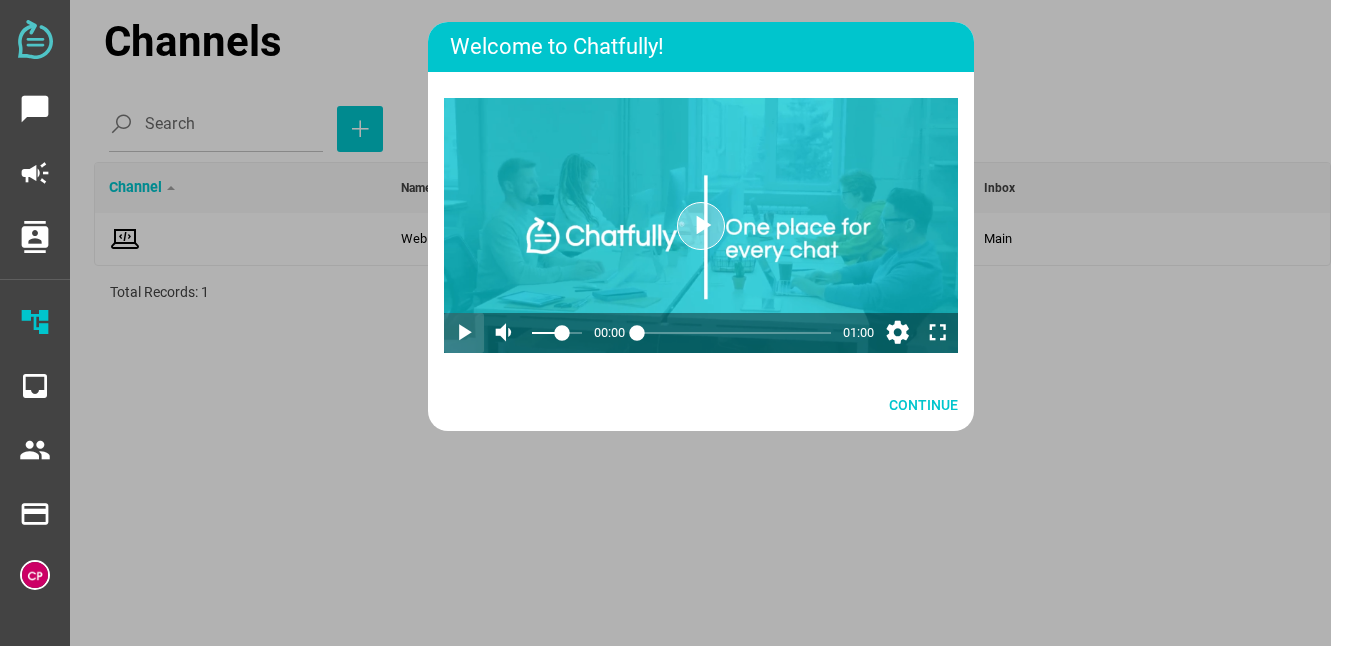 click on "play_arrow" at bounding box center [463, 332] 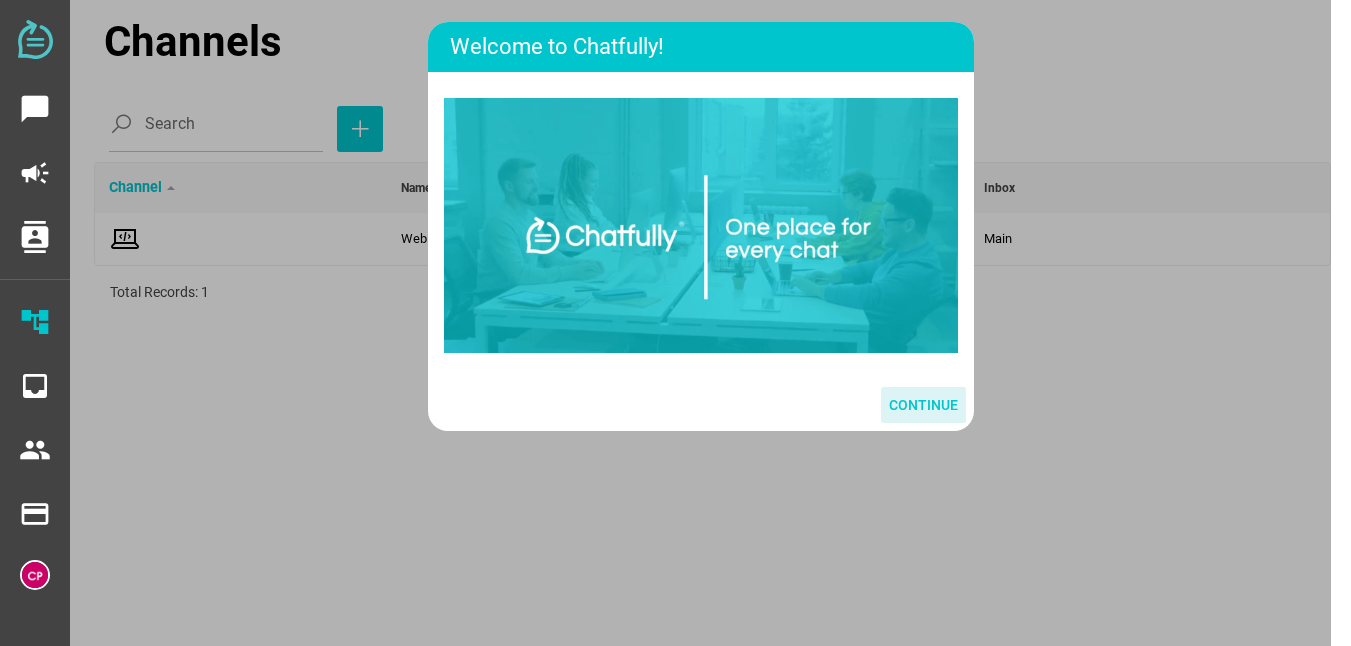 click on "Continue" at bounding box center [923, 405] 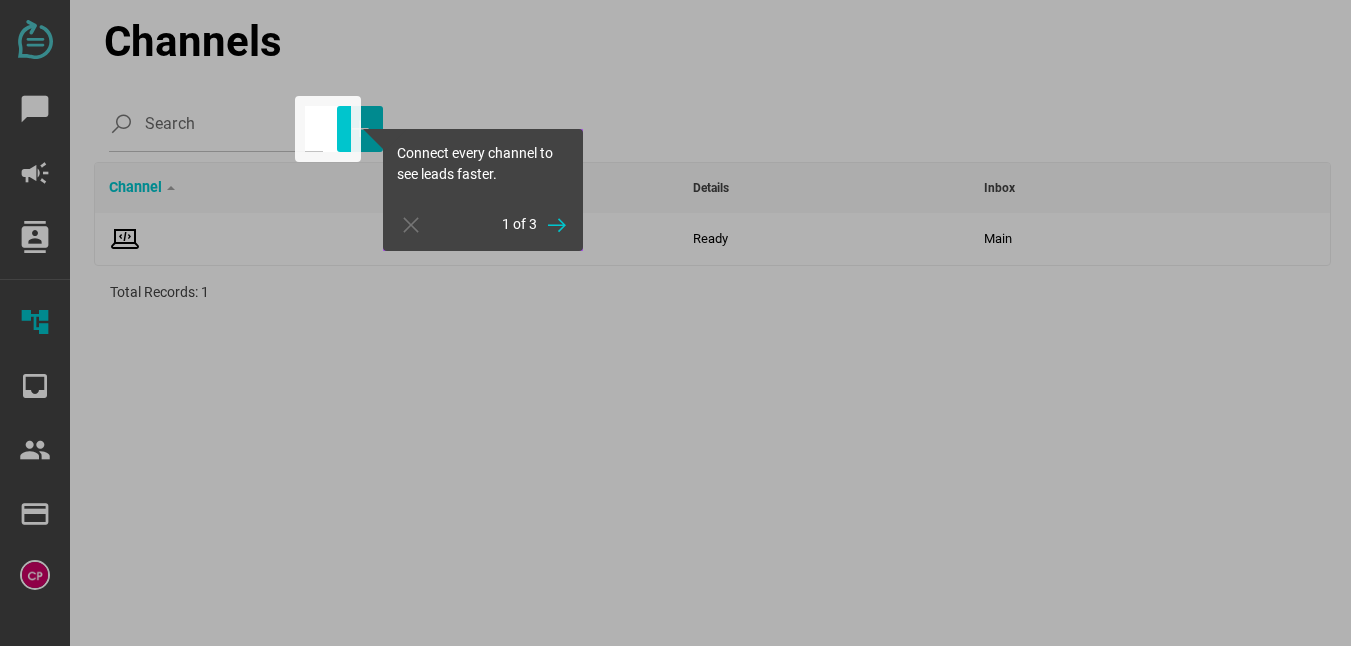 click at bounding box center (328, 129) 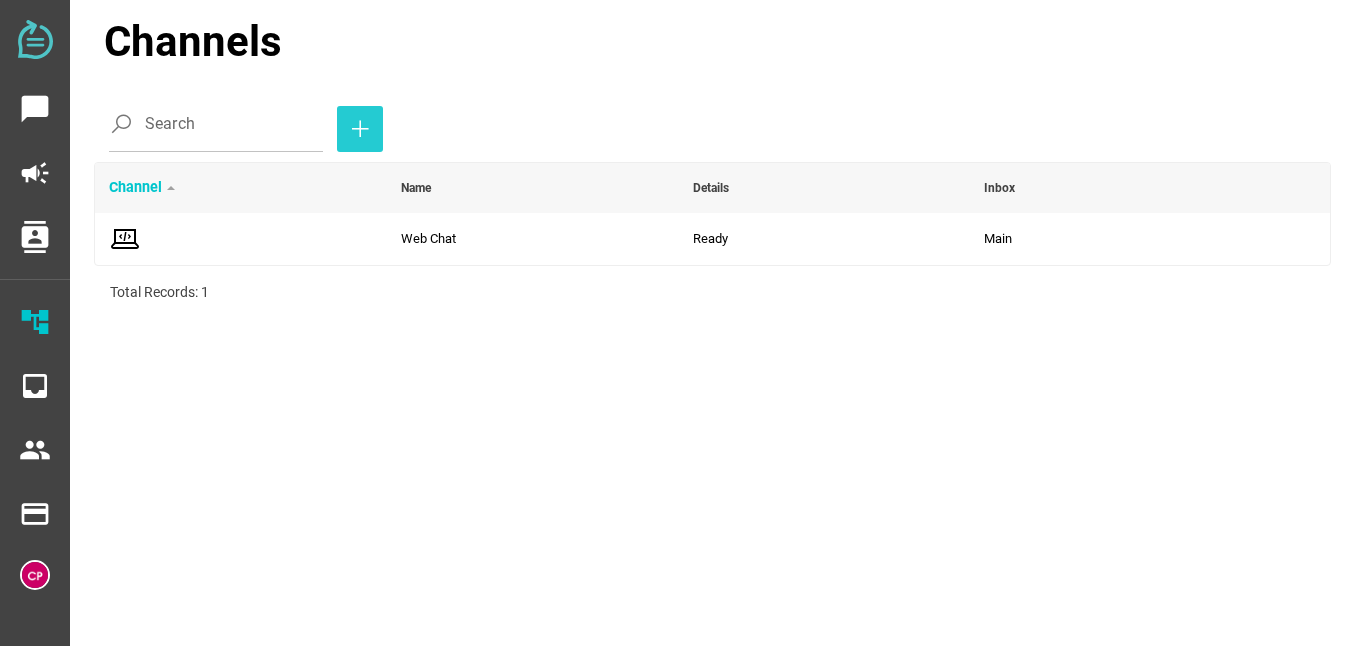 click at bounding box center [360, 129] 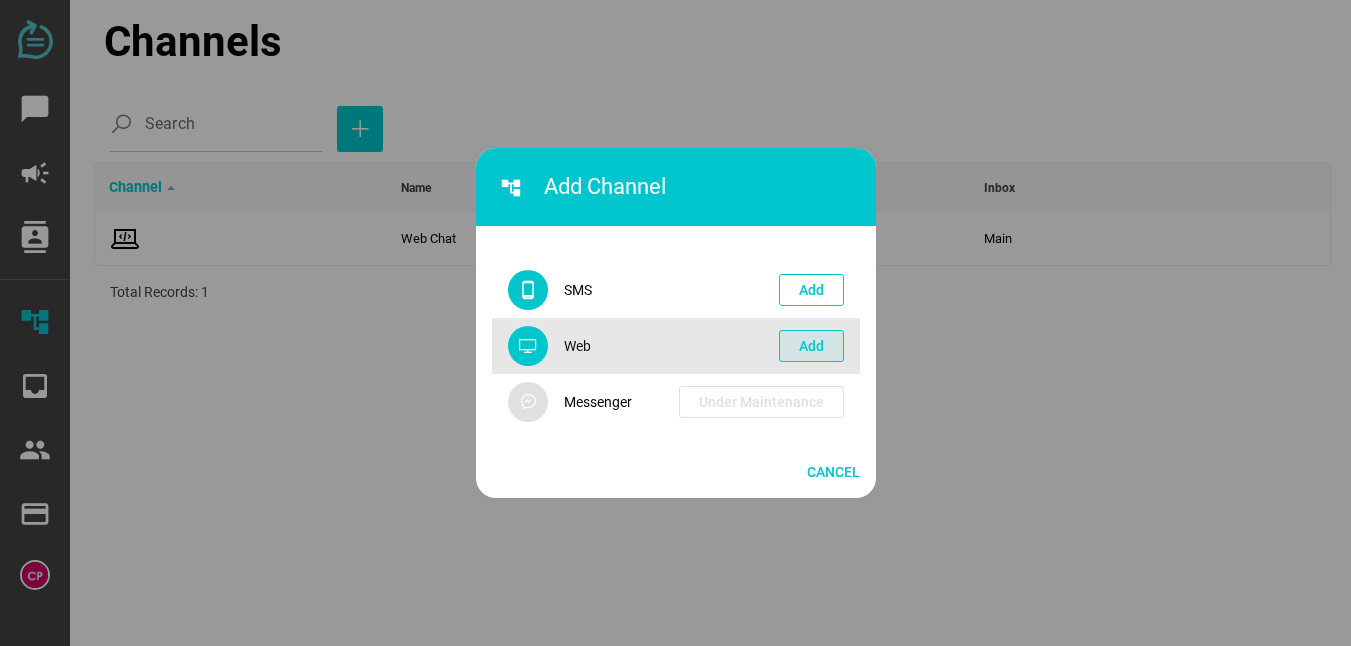 click on "Add" at bounding box center (811, 346) 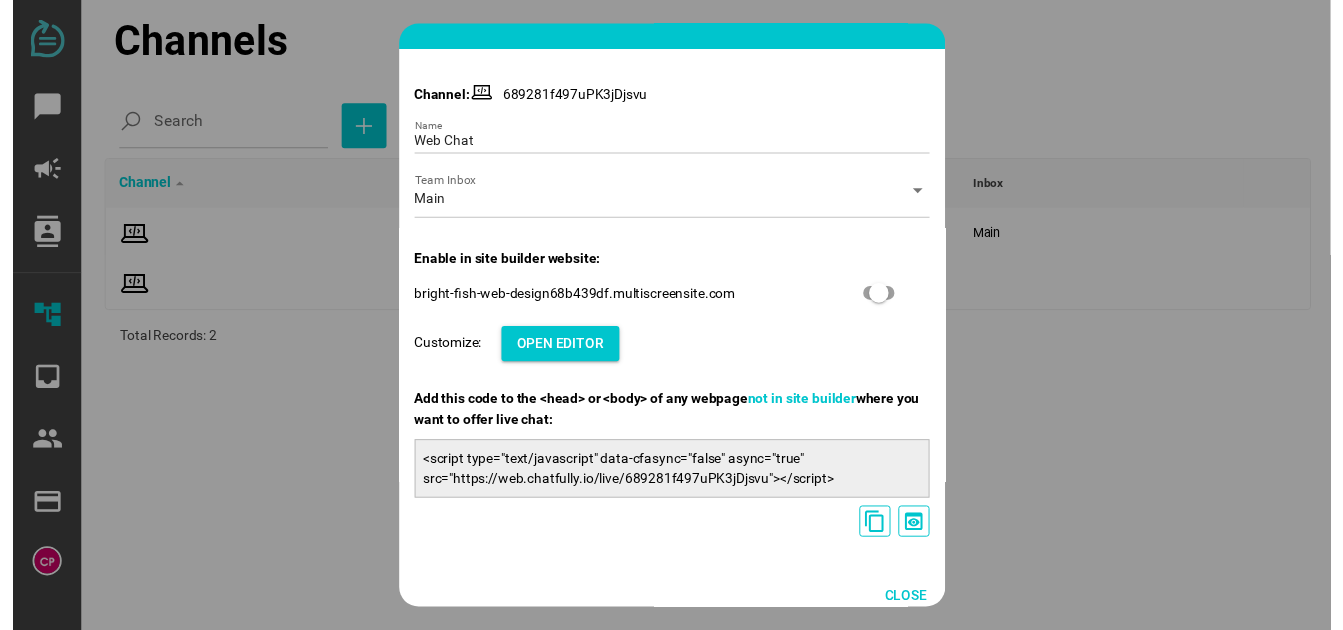 scroll, scrollTop: 66, scrollLeft: 0, axis: vertical 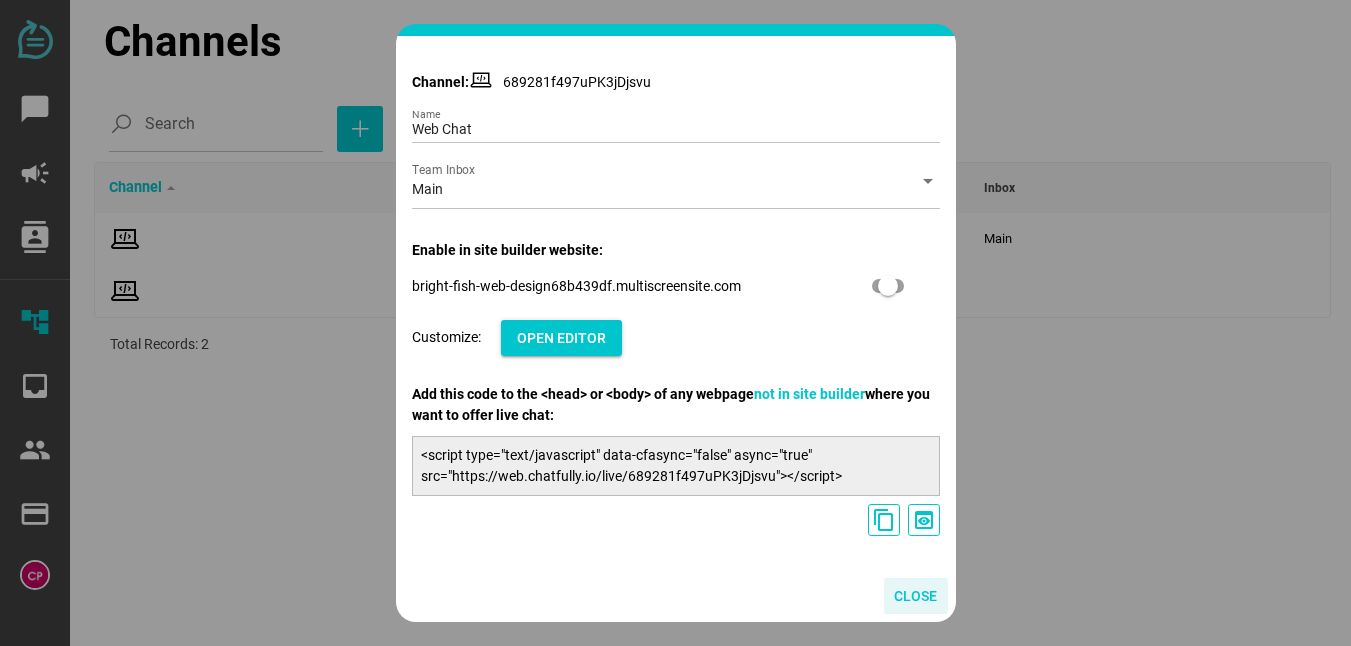 click on "Close" at bounding box center (915, 596) 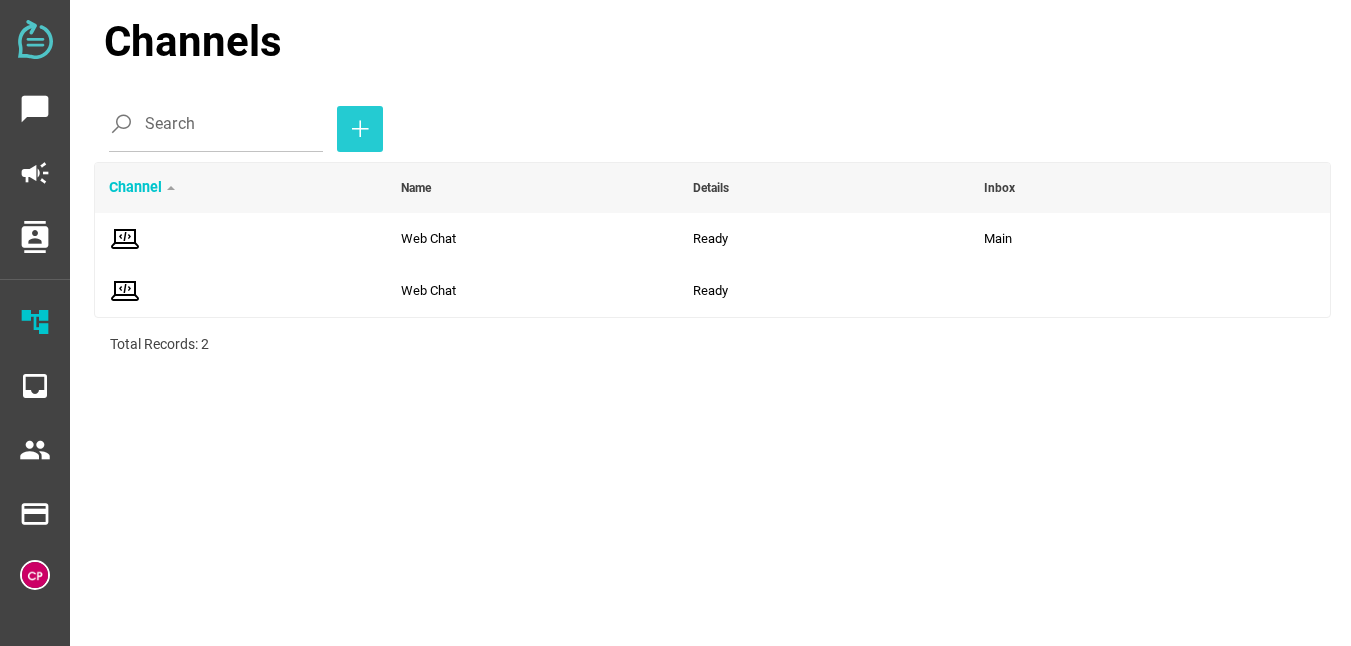 click at bounding box center [360, 129] 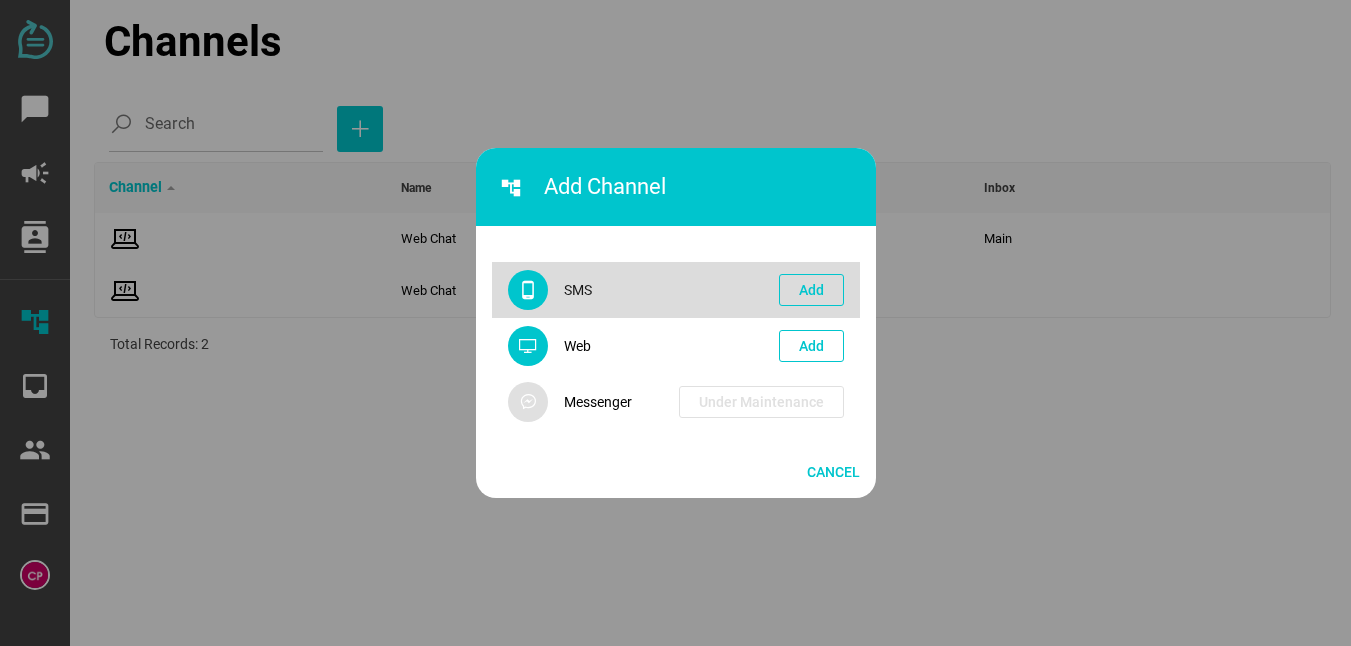 click on "SMS" at bounding box center (663, 290) 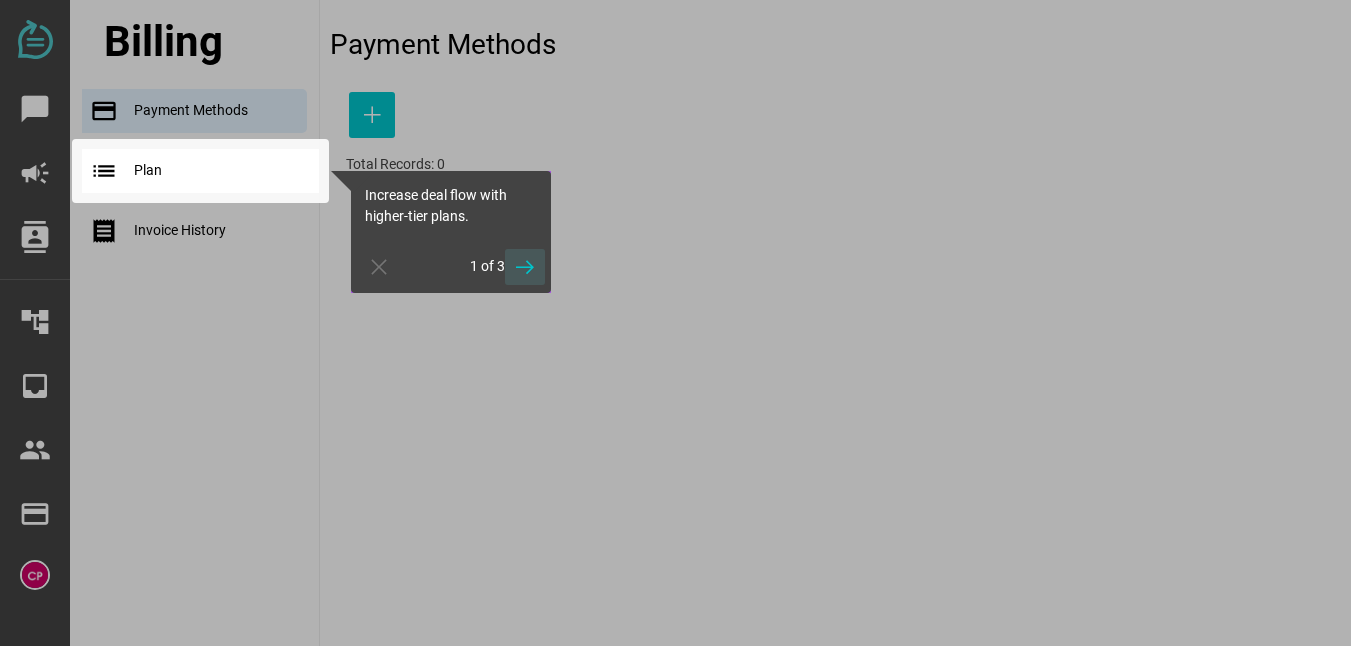 click at bounding box center [525, 267] 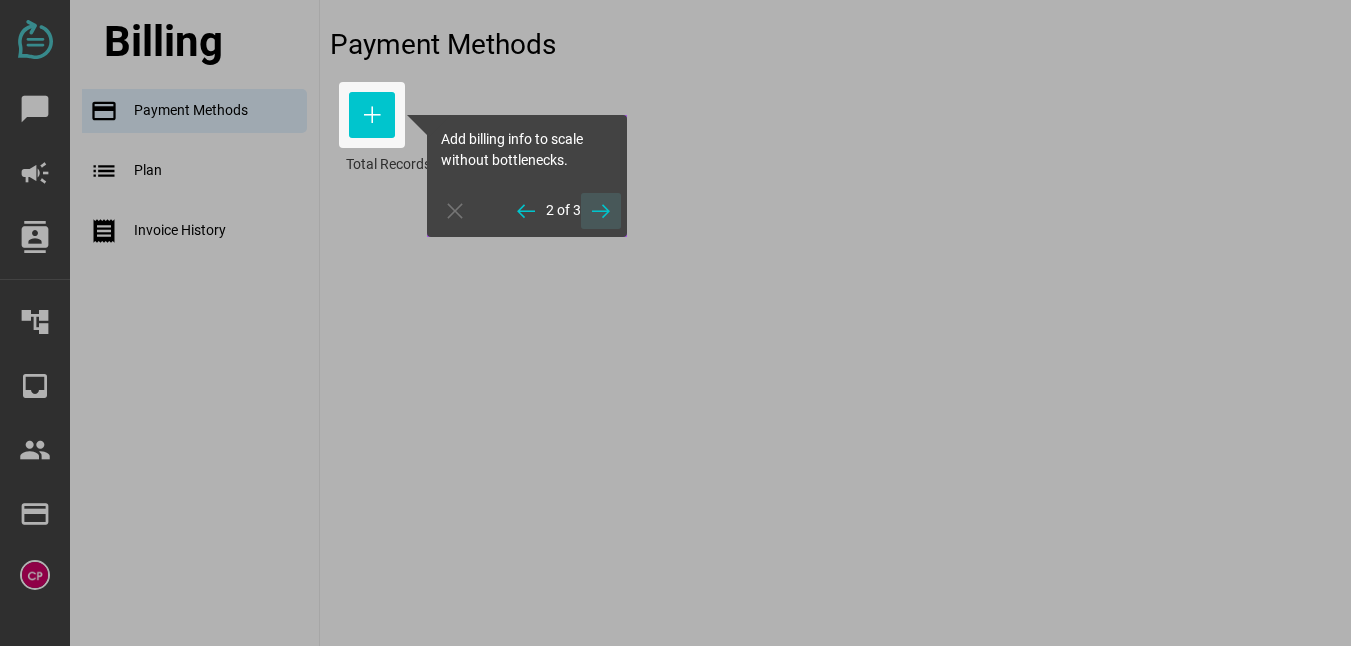 click at bounding box center [601, 211] 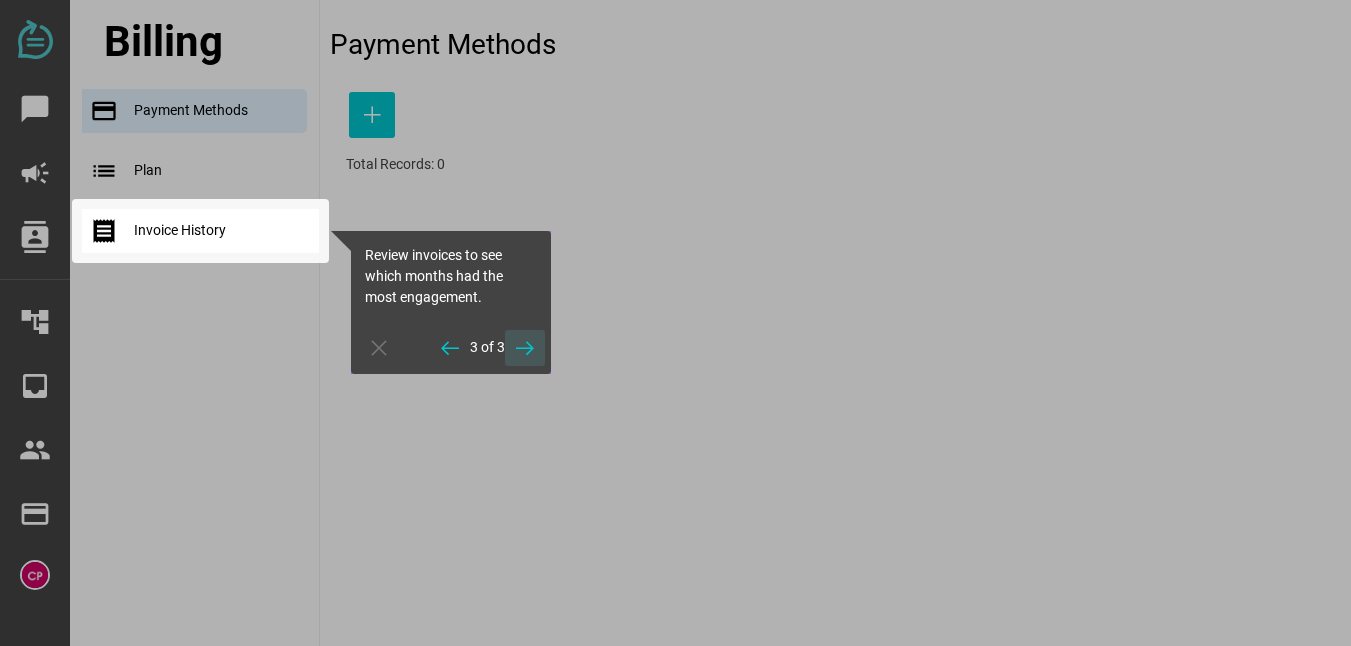 click at bounding box center [525, 348] 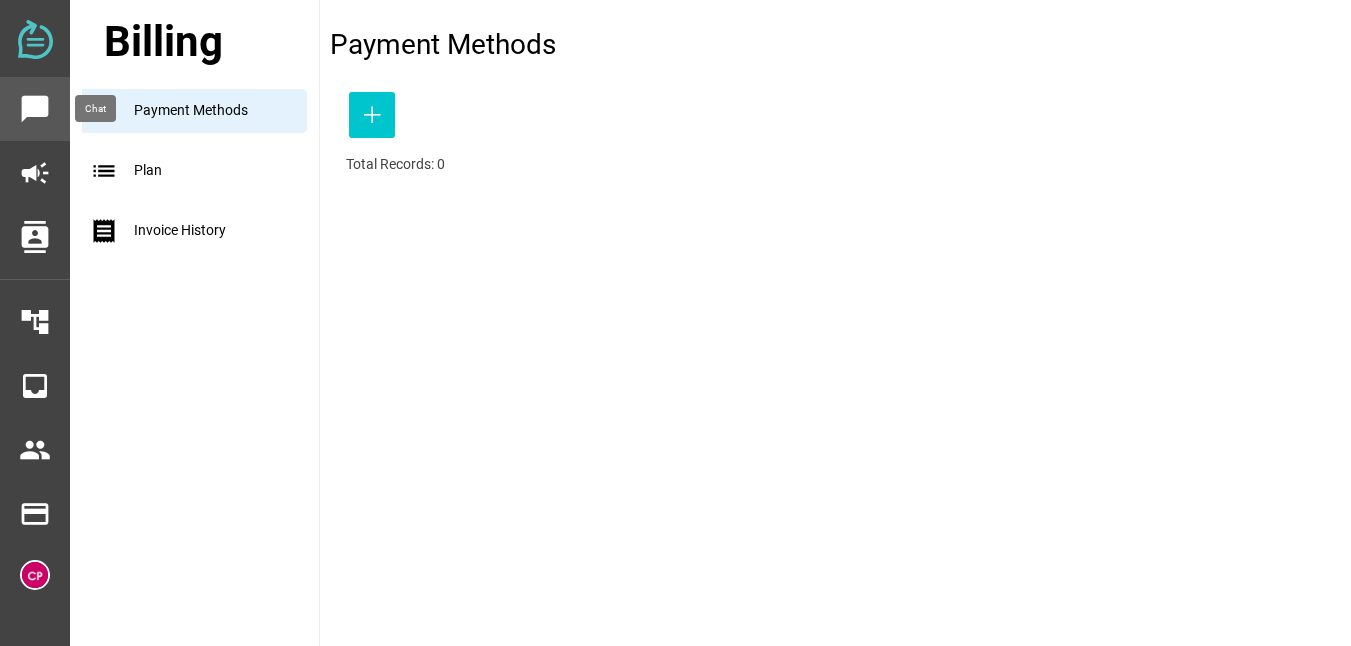 click on "chat_bubble" at bounding box center (35, 109) 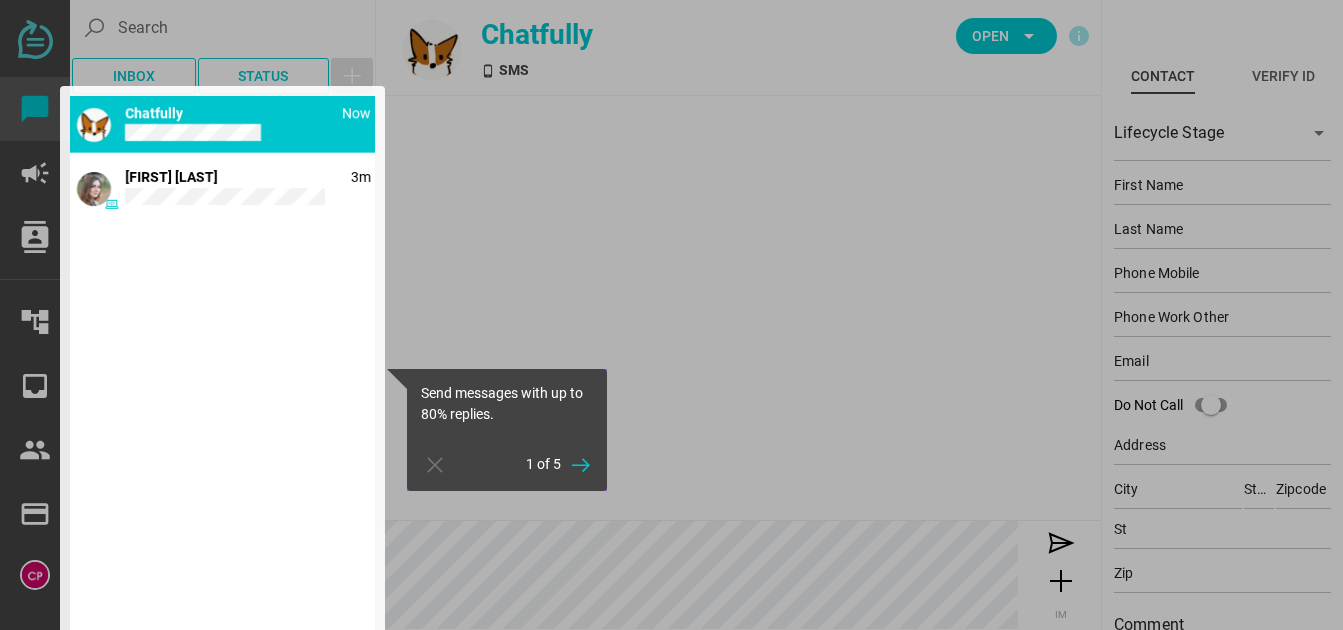 type on "Demo" 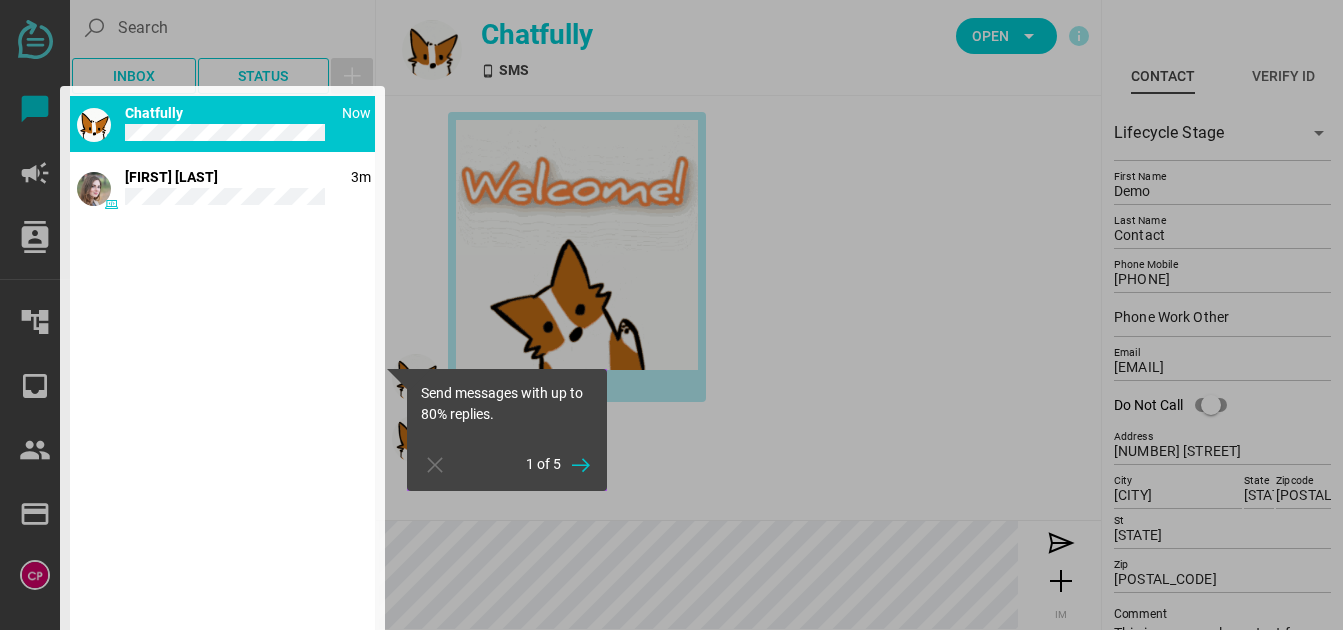 click at bounding box center [222, 369] 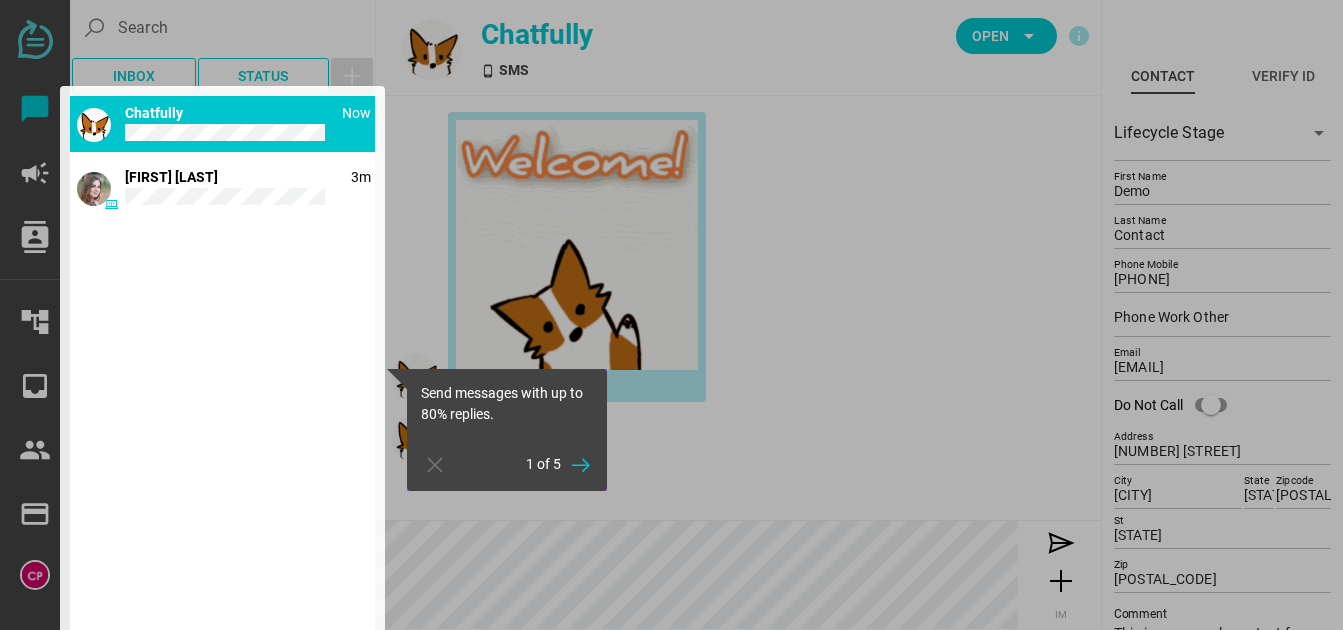 drag, startPoint x: 194, startPoint y: 142, endPoint x: 223, endPoint y: 138, distance: 29.274563 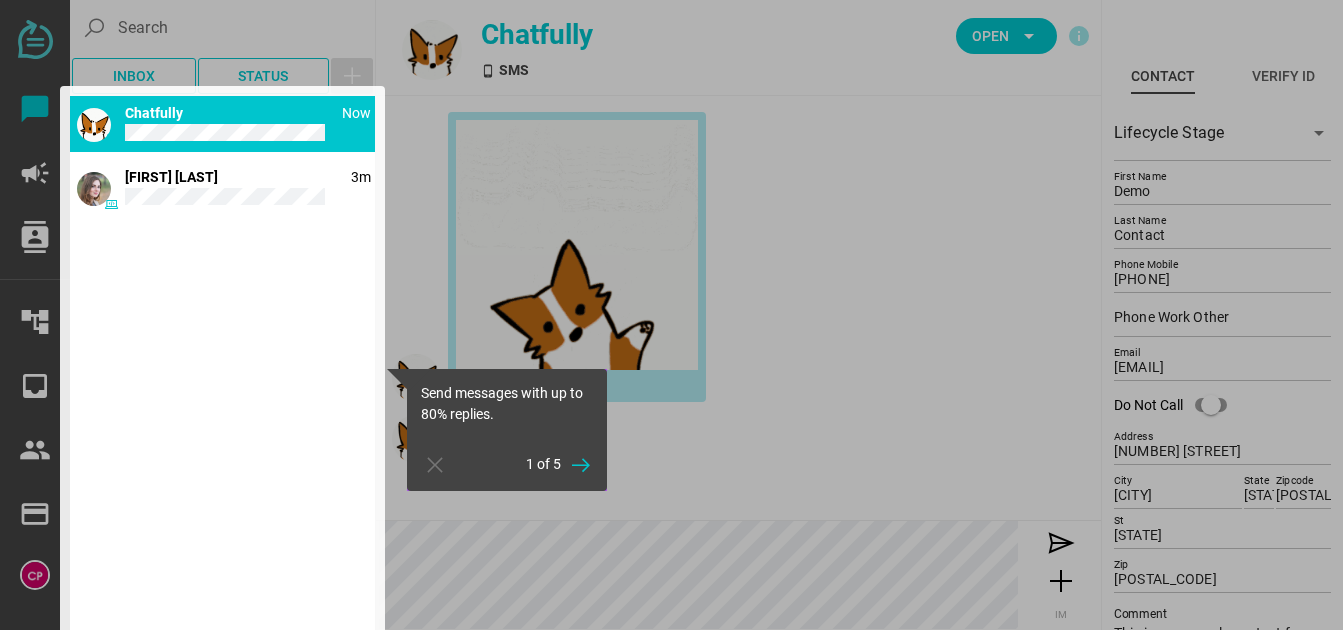 click at bounding box center [222, 369] 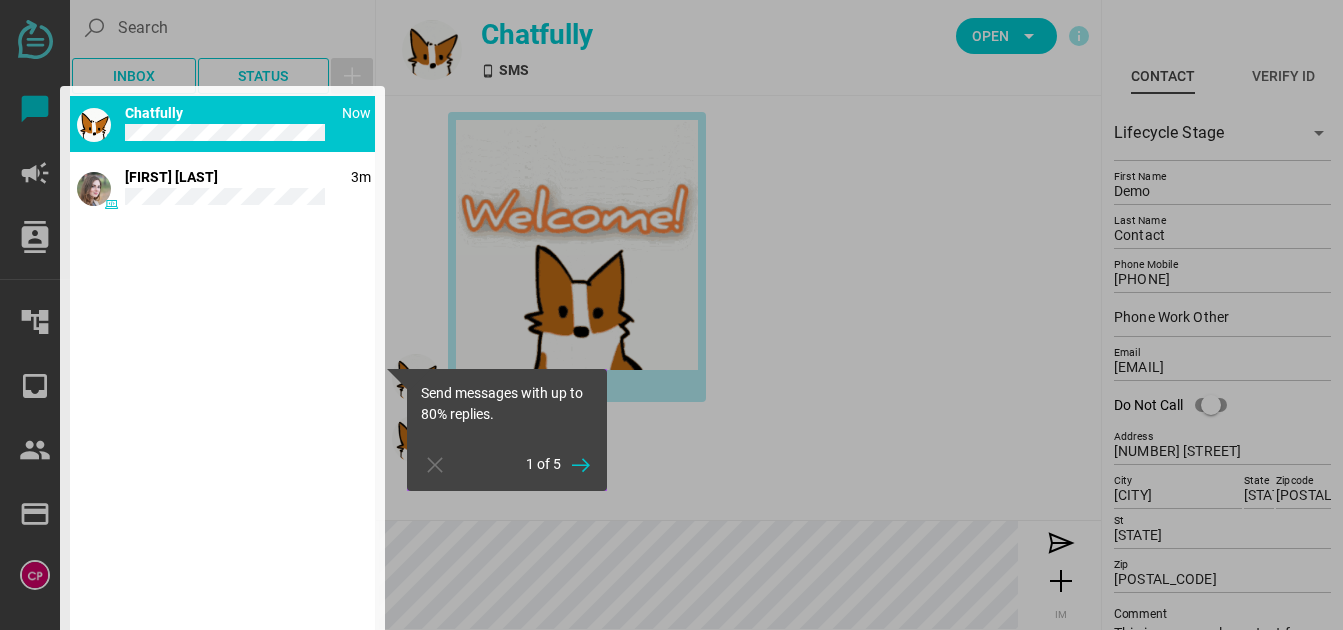 click at bounding box center (222, 369) 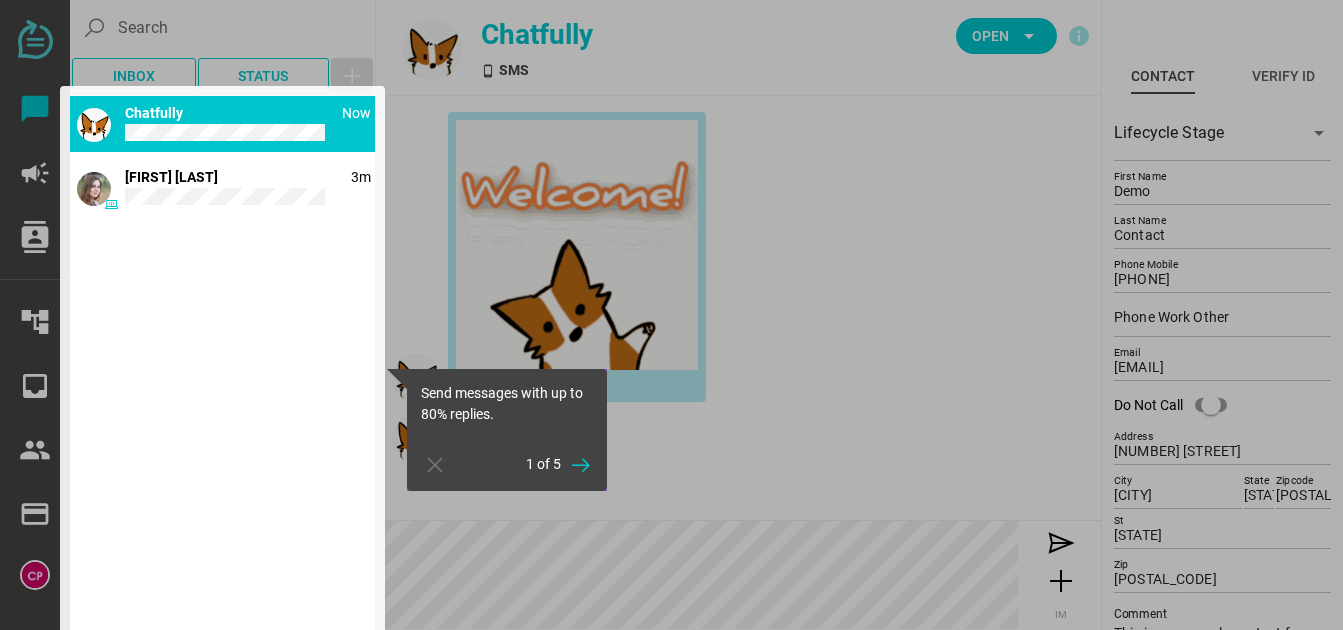 click at bounding box center [863, 315] 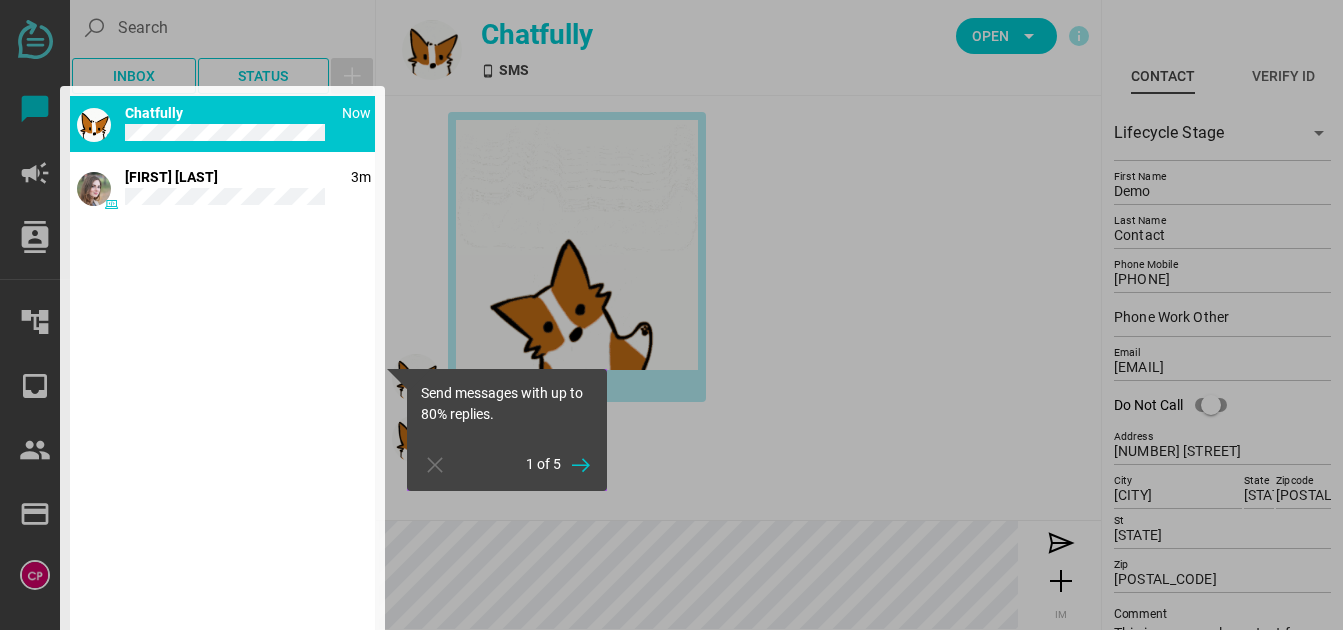 click at bounding box center [863, 315] 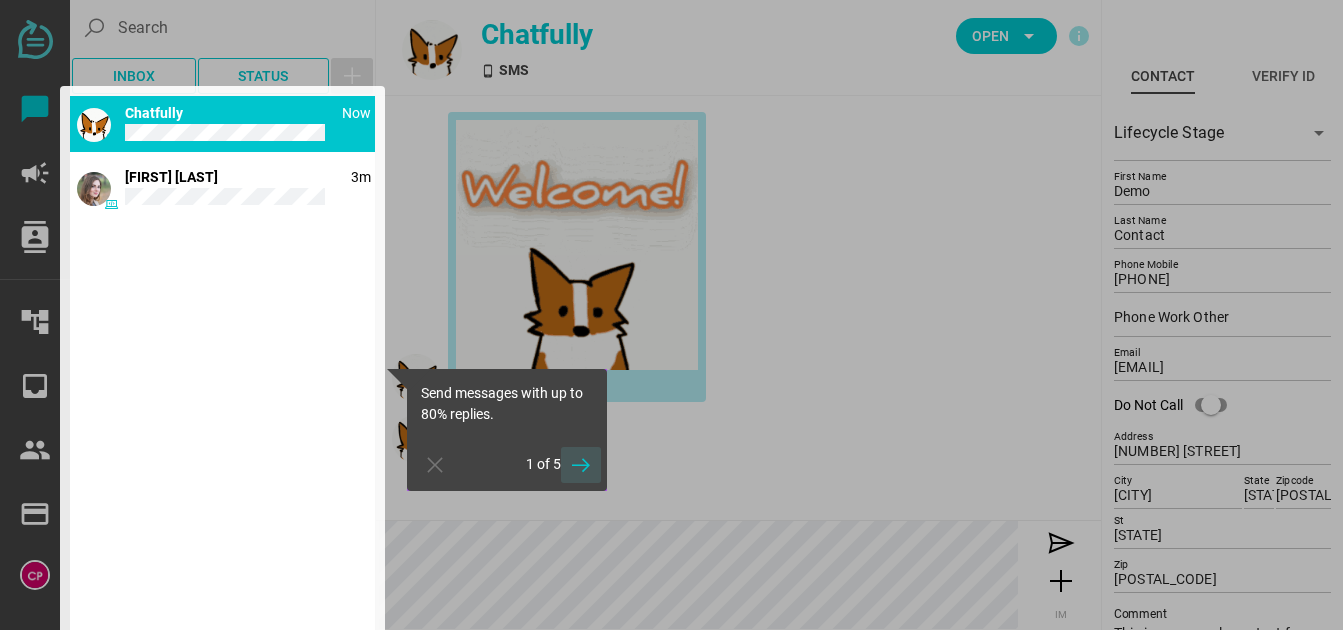 click at bounding box center (581, 465) 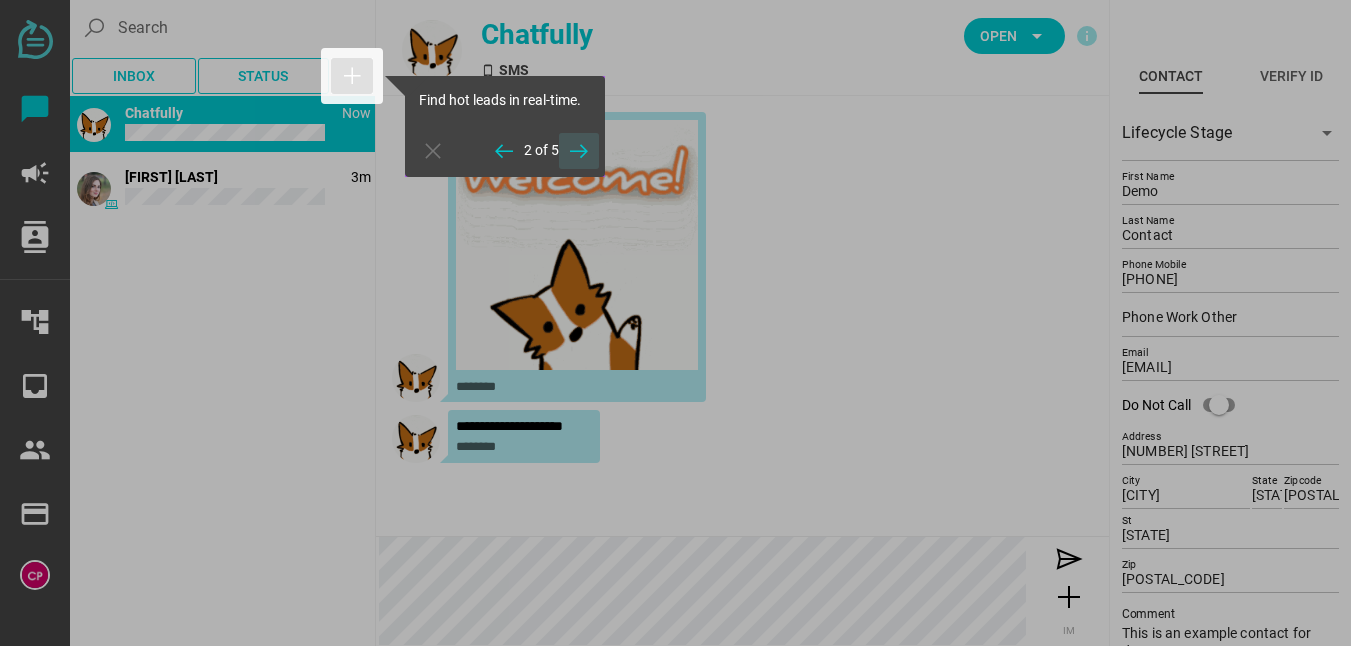 click at bounding box center [579, 151] 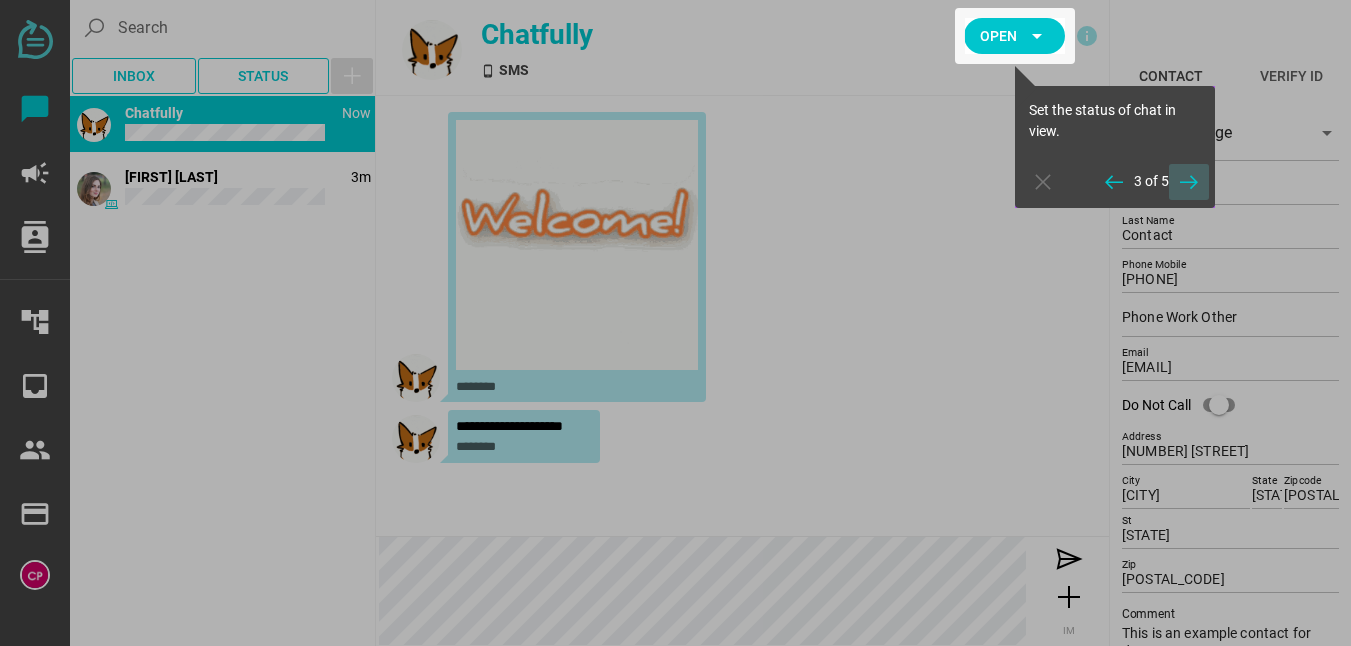 click at bounding box center (1189, 182) 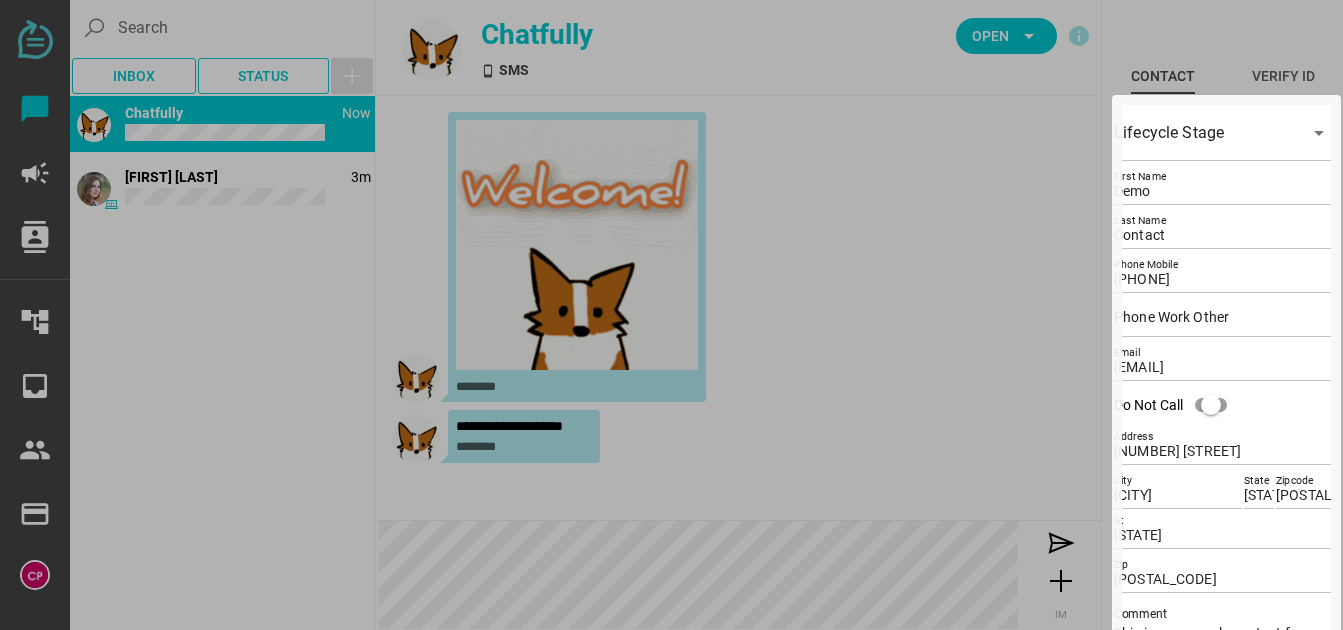 click at bounding box center [561, 315] 